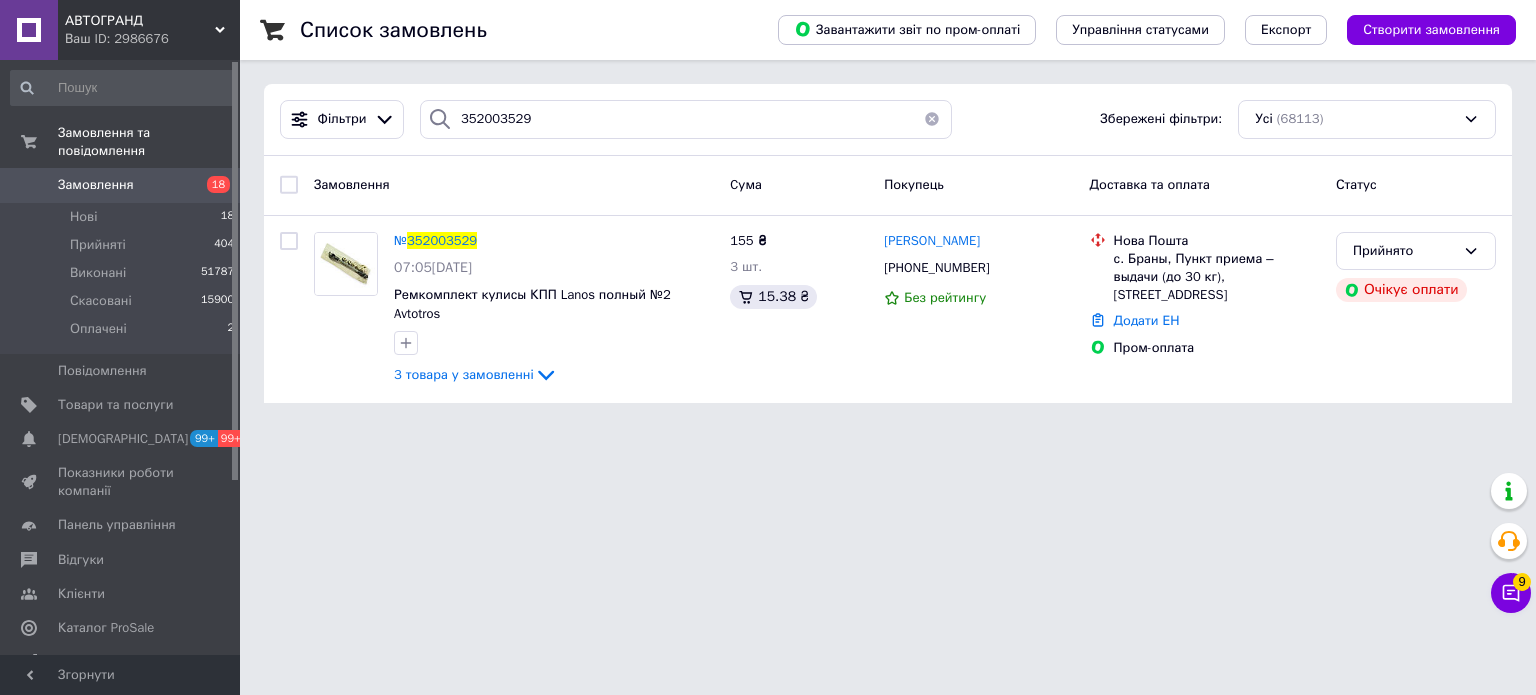 scroll, scrollTop: 0, scrollLeft: 0, axis: both 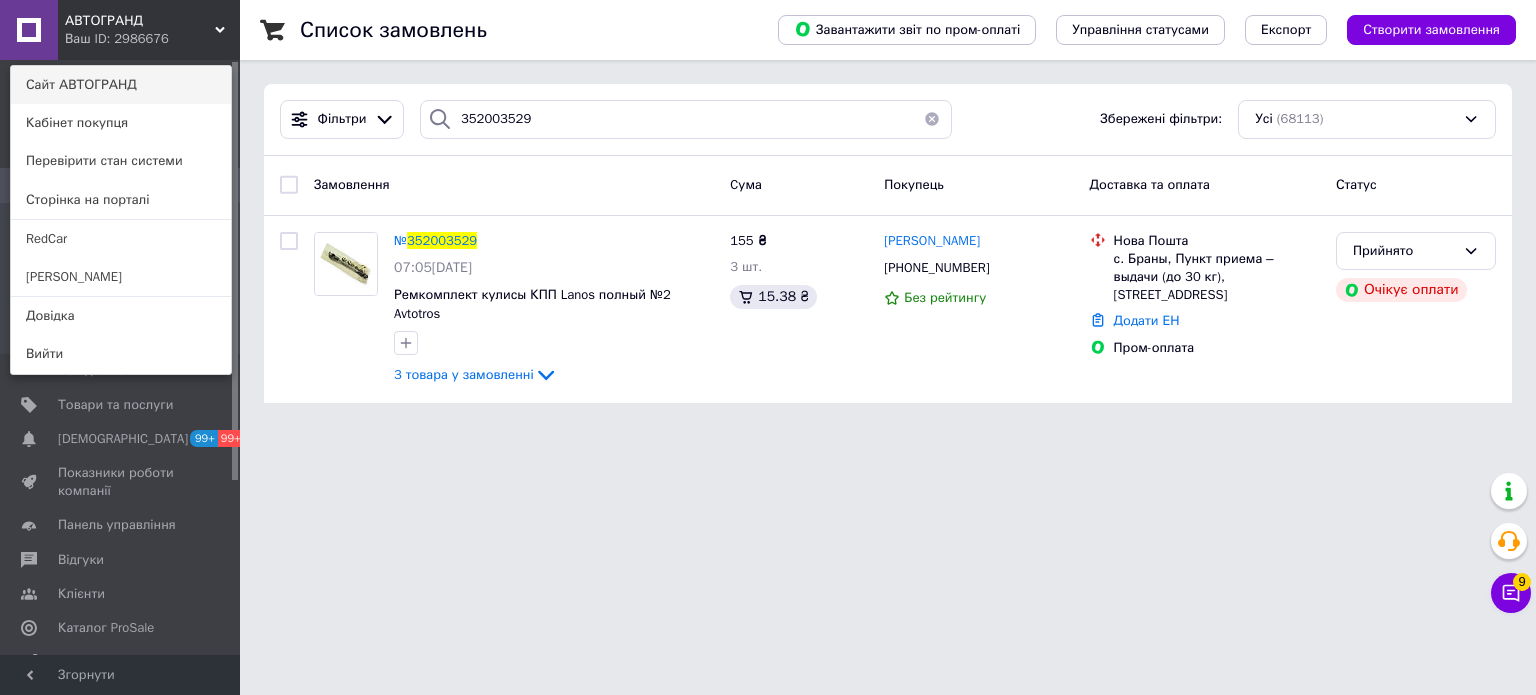 click on "Сайт АВТОГРАНД" at bounding box center [121, 85] 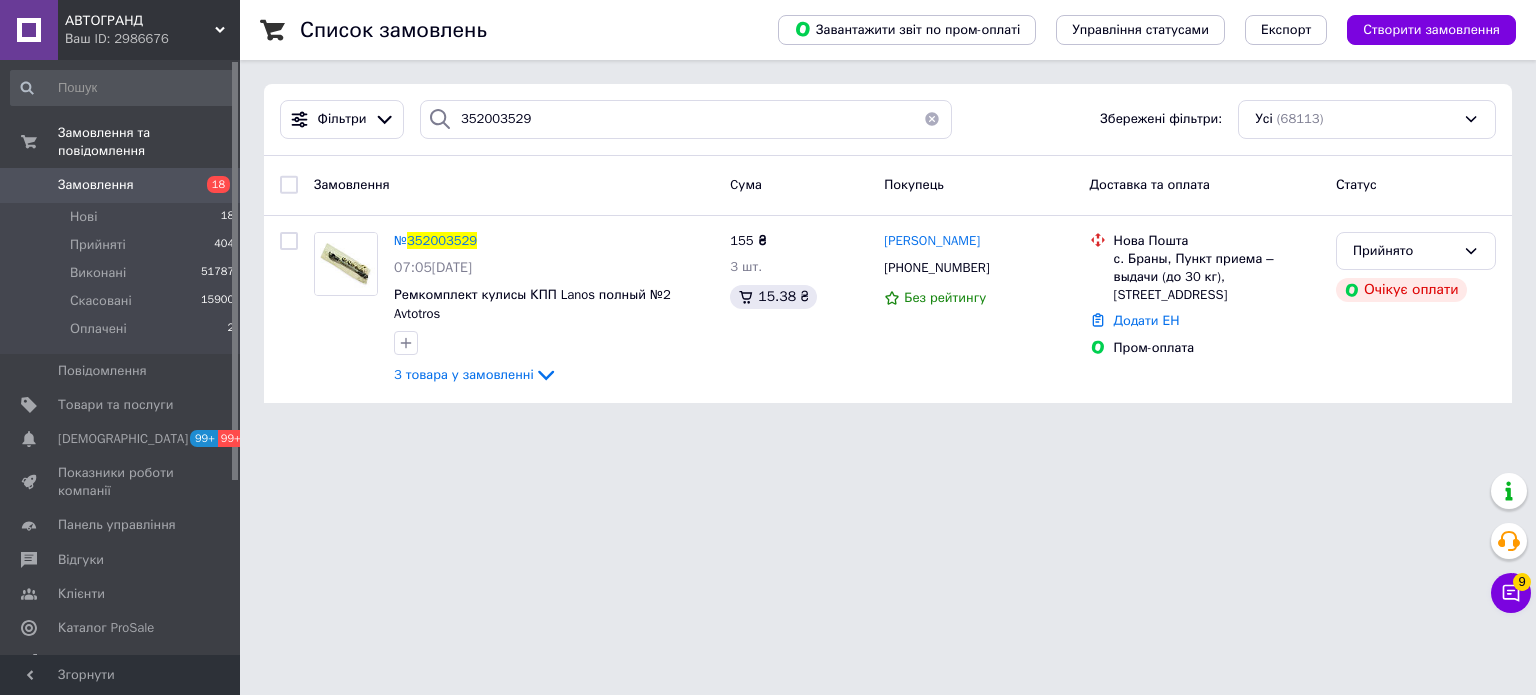 click on "АВТОГРАНД" at bounding box center (140, 21) 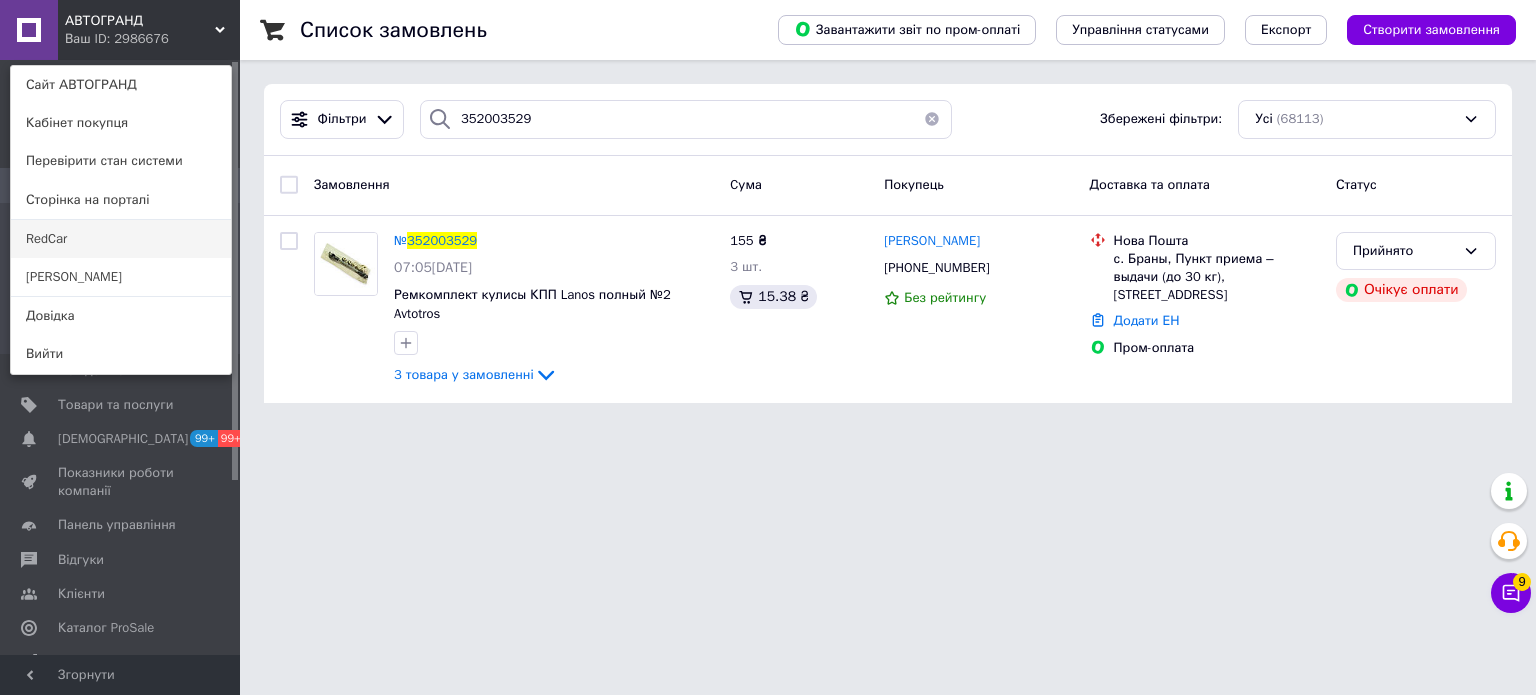 click on "RedCar" at bounding box center (121, 239) 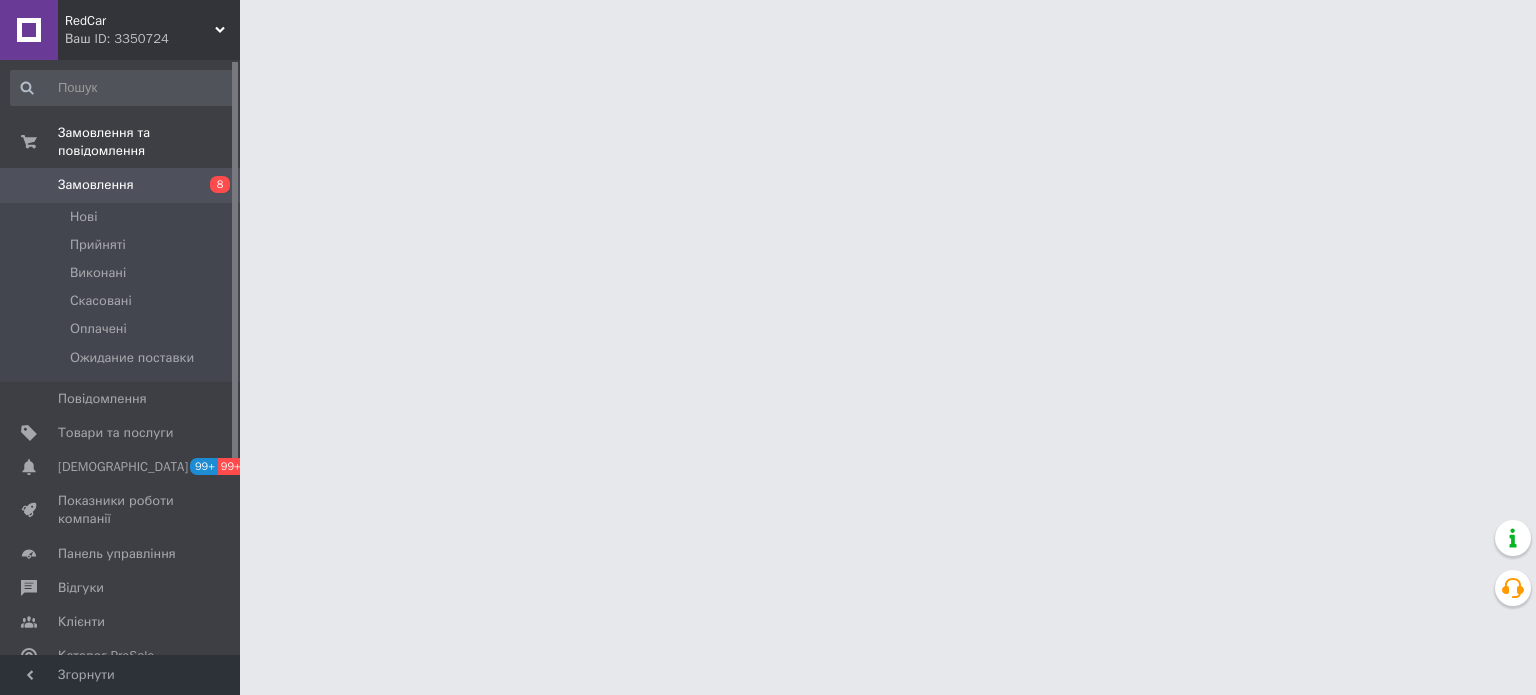 scroll, scrollTop: 0, scrollLeft: 0, axis: both 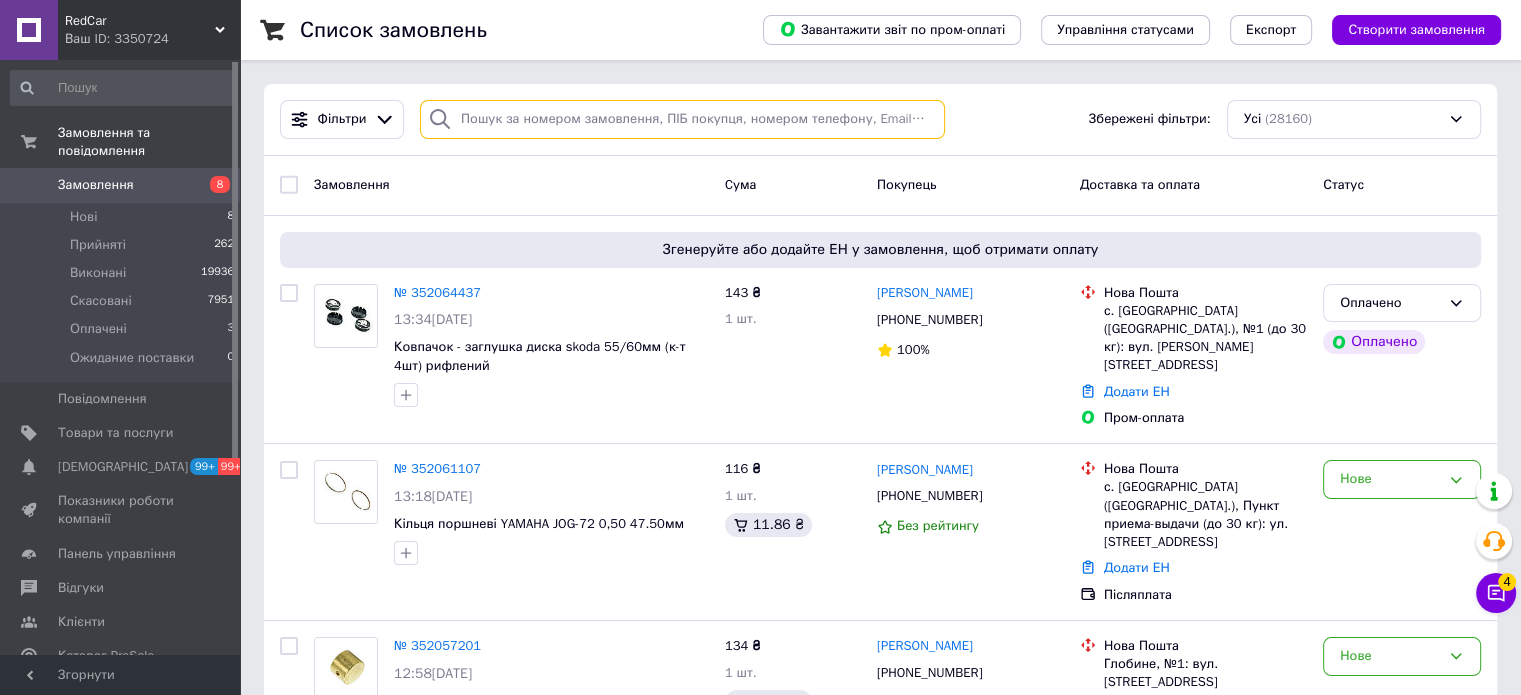click at bounding box center (682, 119) 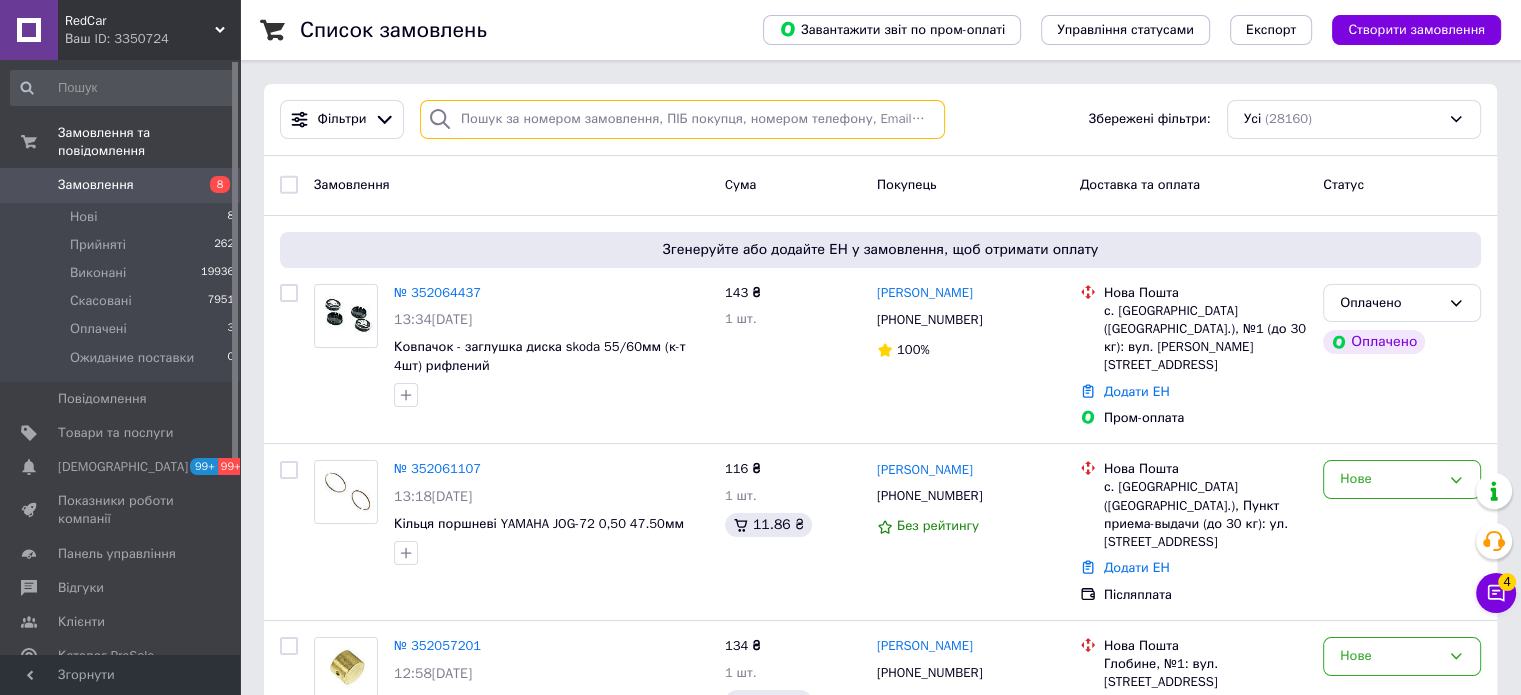 paste on "352009575" 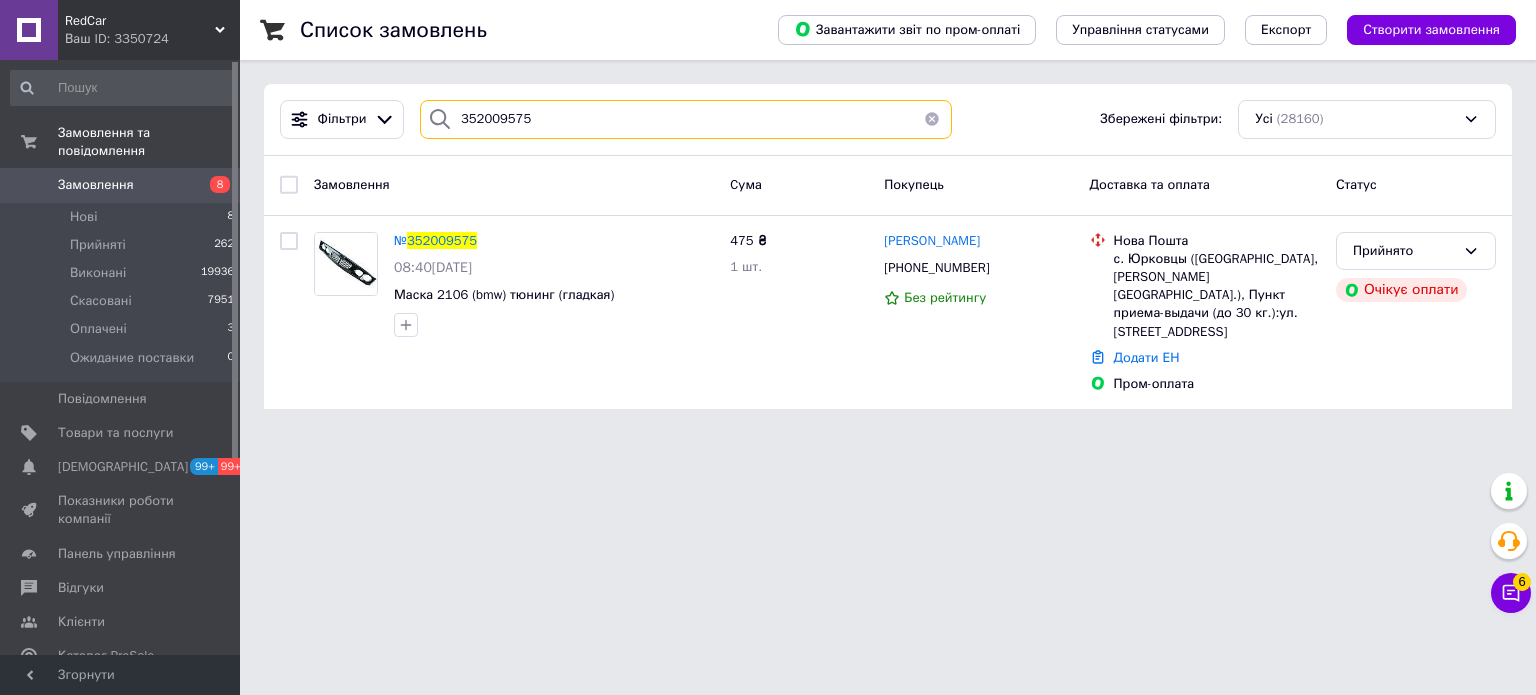 drag, startPoint x: 532, startPoint y: 123, endPoint x: 456, endPoint y: 121, distance: 76.02631 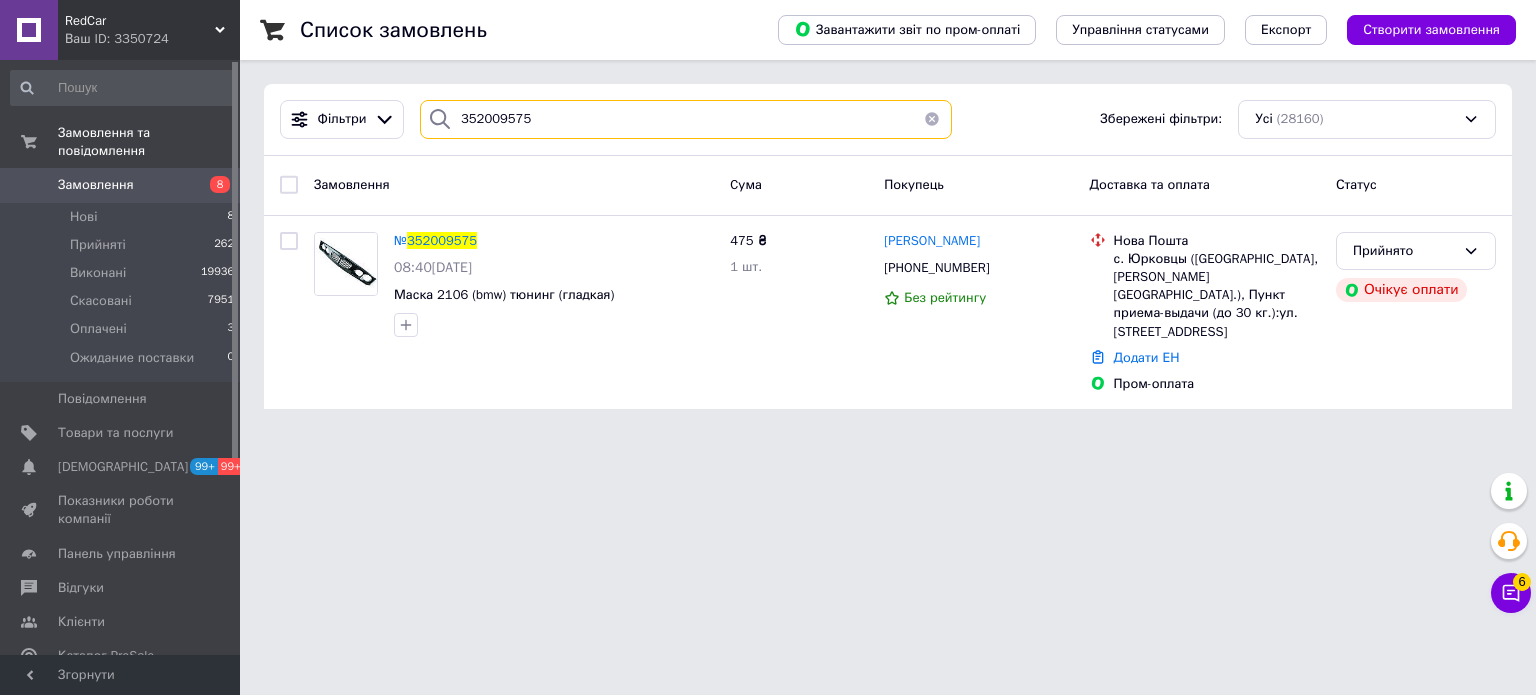 click on "352009575" at bounding box center [686, 119] 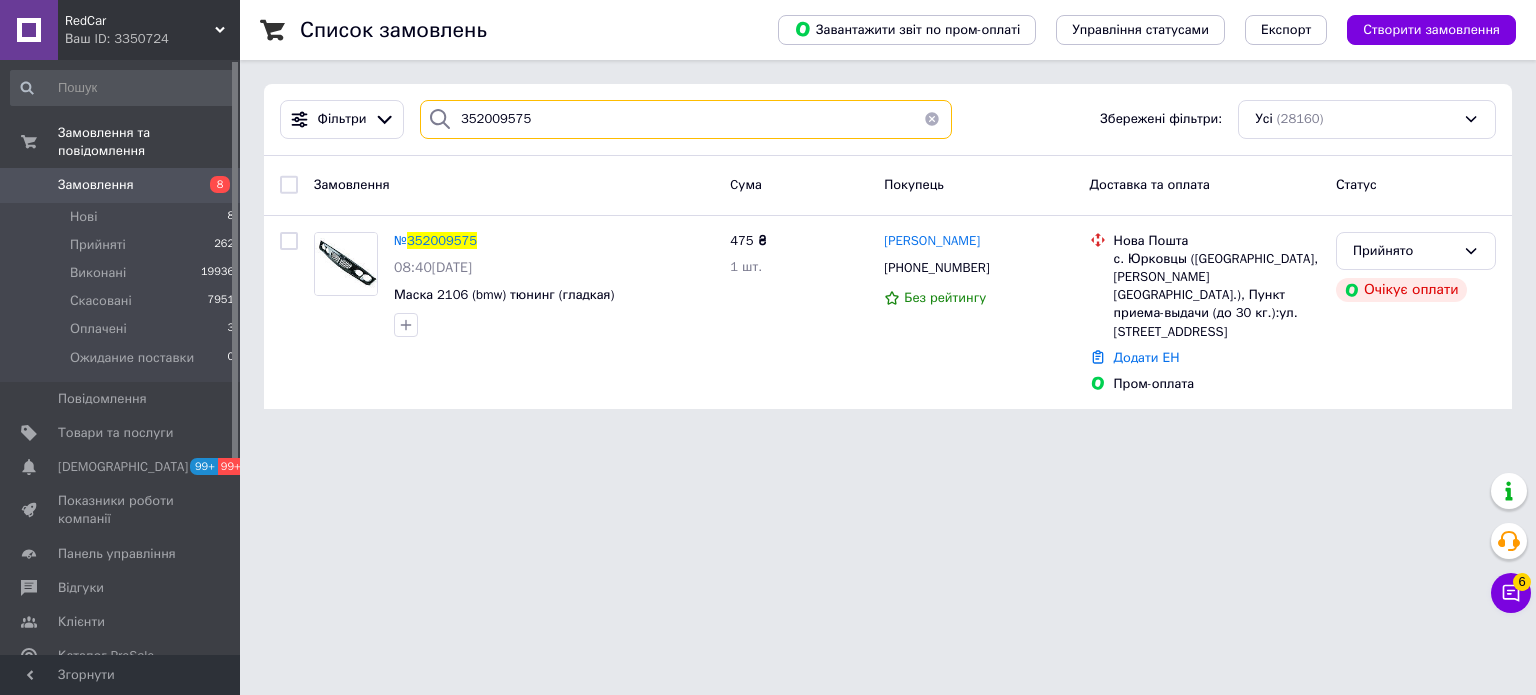 paste on "18402" 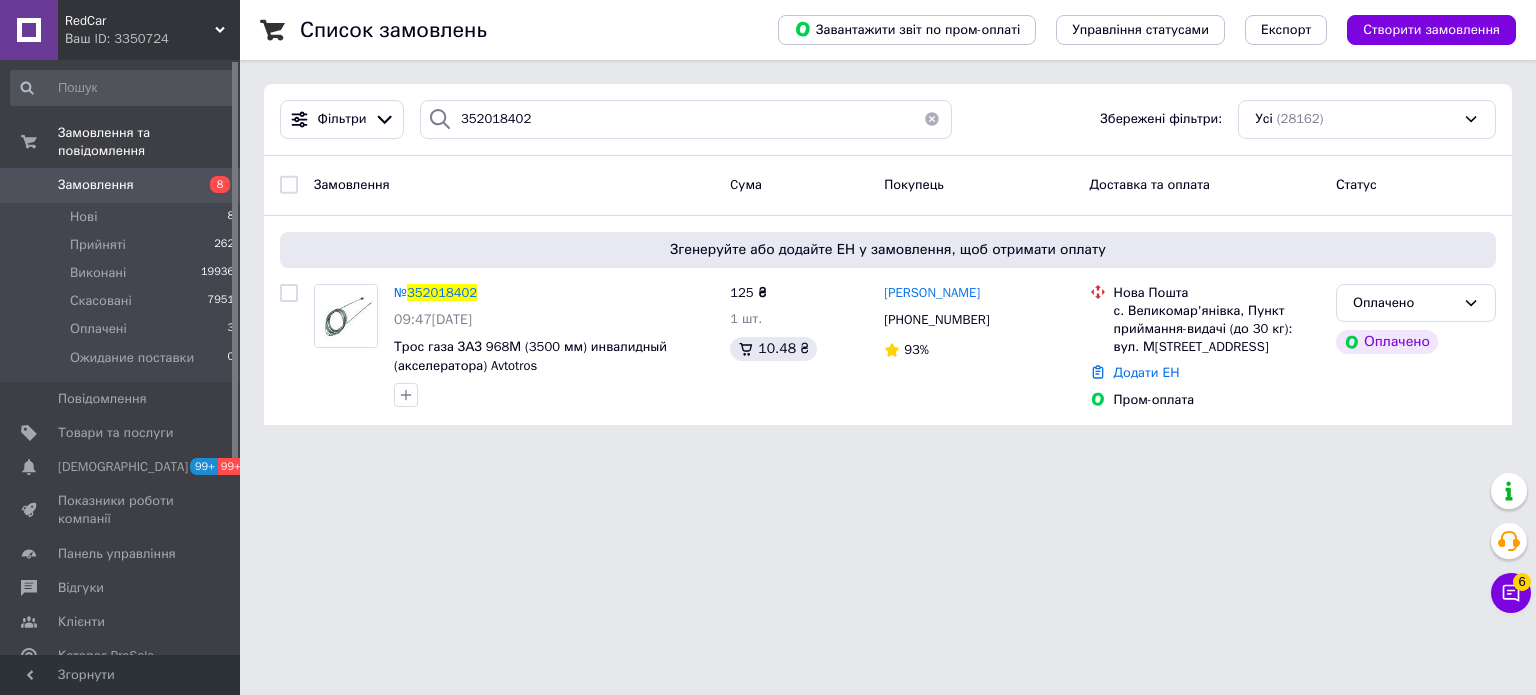 click on "RedCar Ваш ID: 3350724 Сайт RedCar Кабінет покупця Перевірити стан системи Сторінка на порталі АВТОГРАНД Александр Пушкин Довідка Вийти Замовлення та повідомлення Замовлення 8 Нові 8 Прийняті 262 Виконані 19936 Скасовані 7951 Оплачені 3 Ожидание поставки 0 Повідомлення 0 Товари та послуги Сповіщення 99+ 99+ Показники роботи компанії Панель управління Відгуки Клієнти Каталог ProSale Аналітика Інструменти веб-майстра та SEO Управління сайтом Гаманець компанії Маркет Налаштування Тарифи та рахунки Prom топ Згорнути
6" at bounding box center (768, 224) 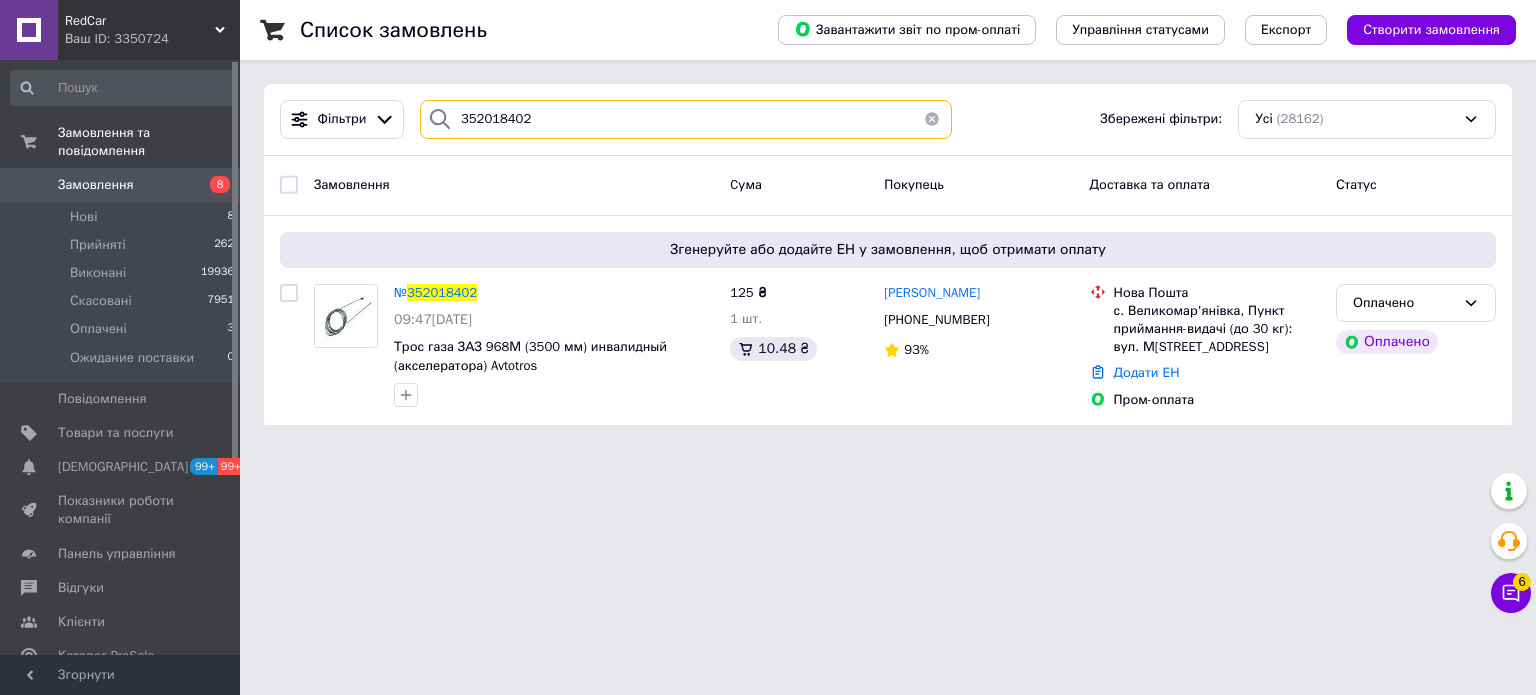 drag, startPoint x: 537, startPoint y: 116, endPoint x: 448, endPoint y: 108, distance: 89.358826 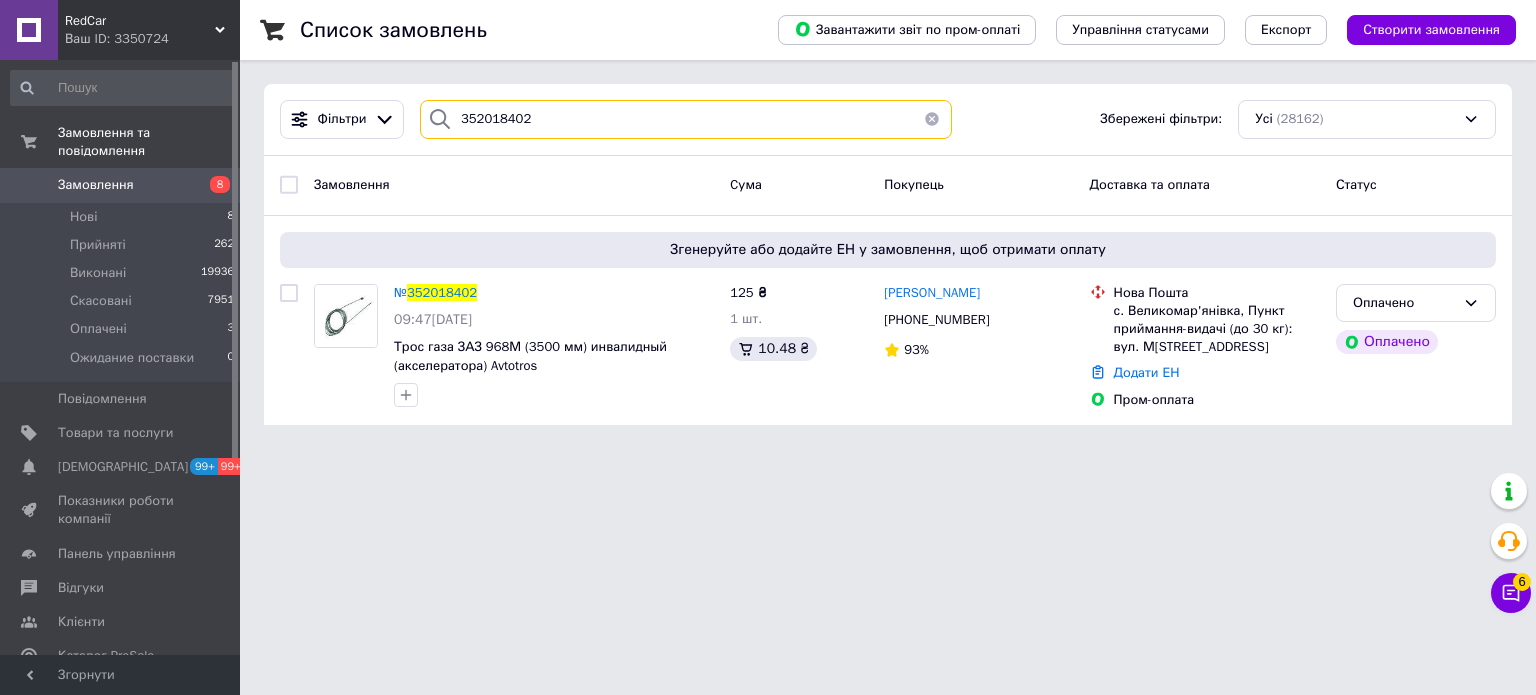 click on "352018402" at bounding box center [686, 119] 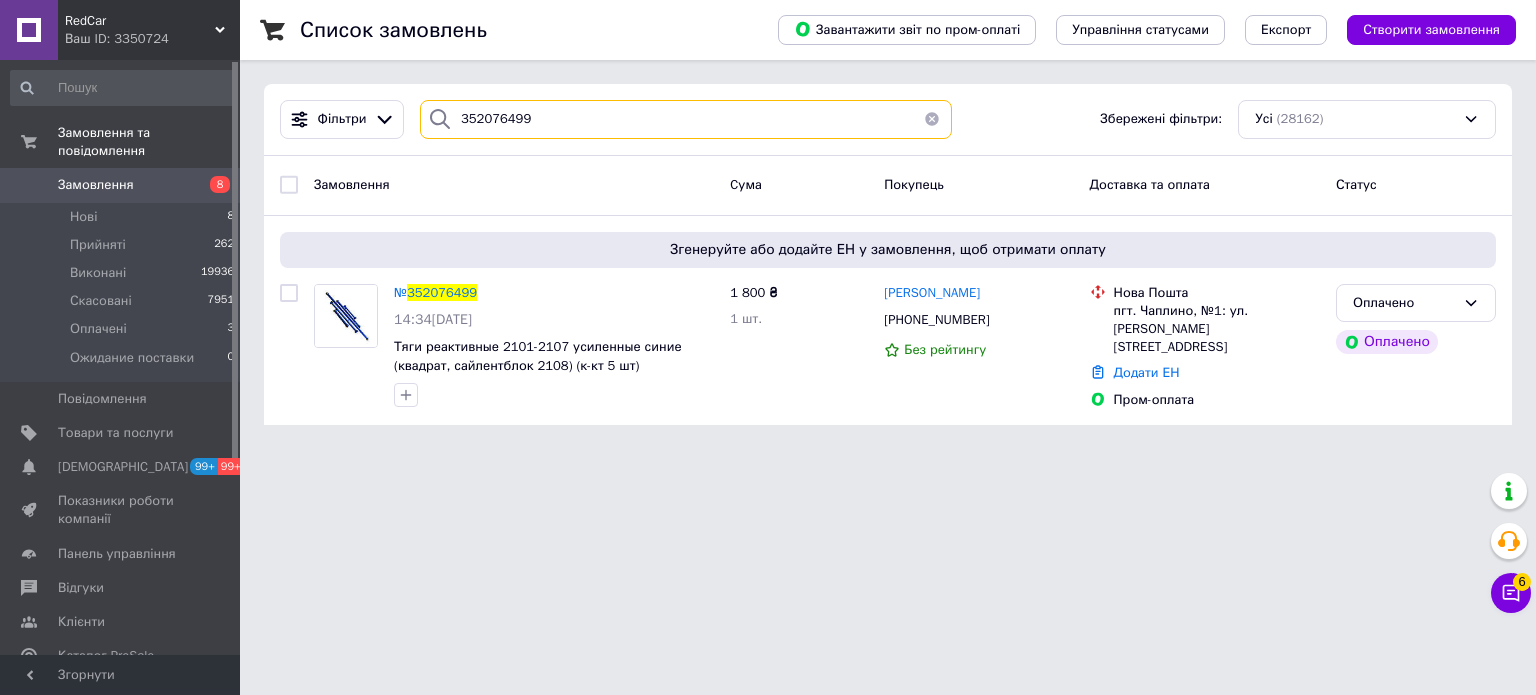 drag, startPoint x: 556, startPoint y: 127, endPoint x: 451, endPoint y: 120, distance: 105.23308 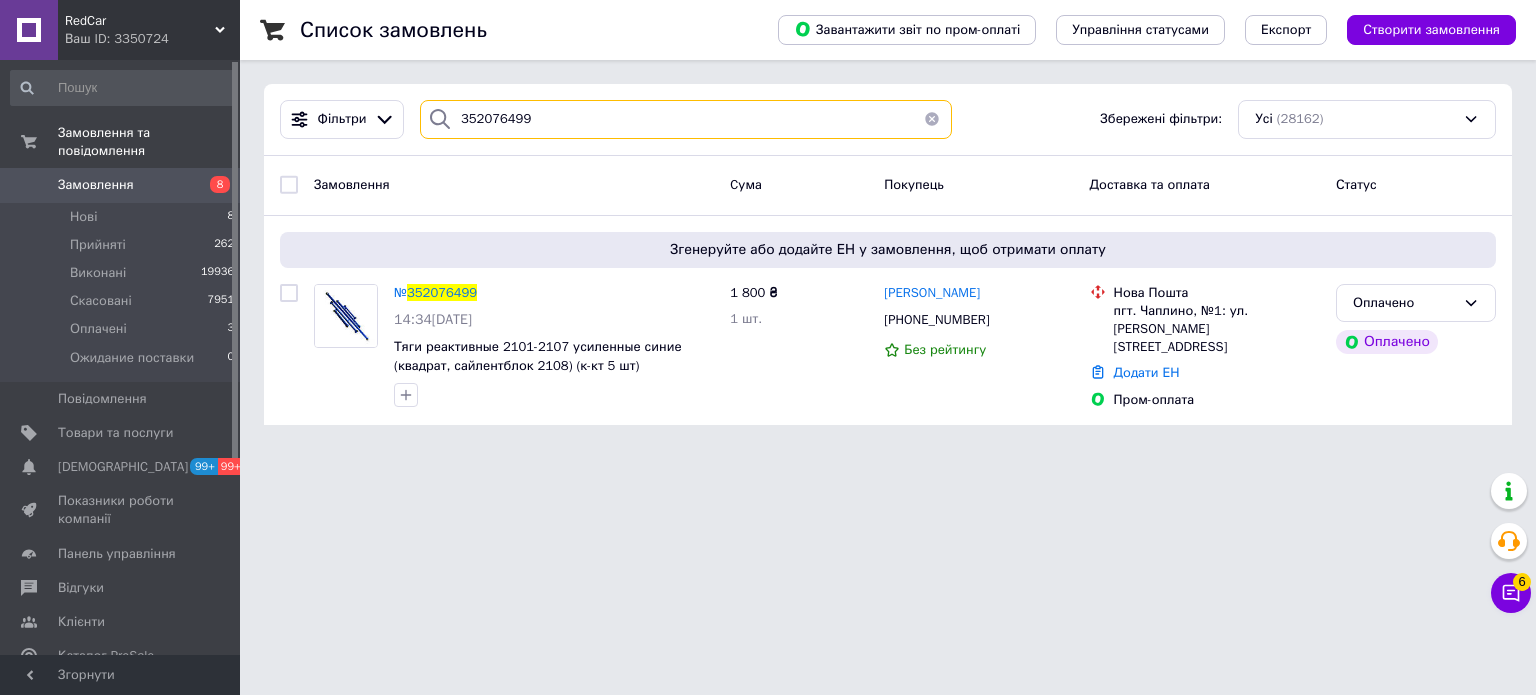 paste on "18402" 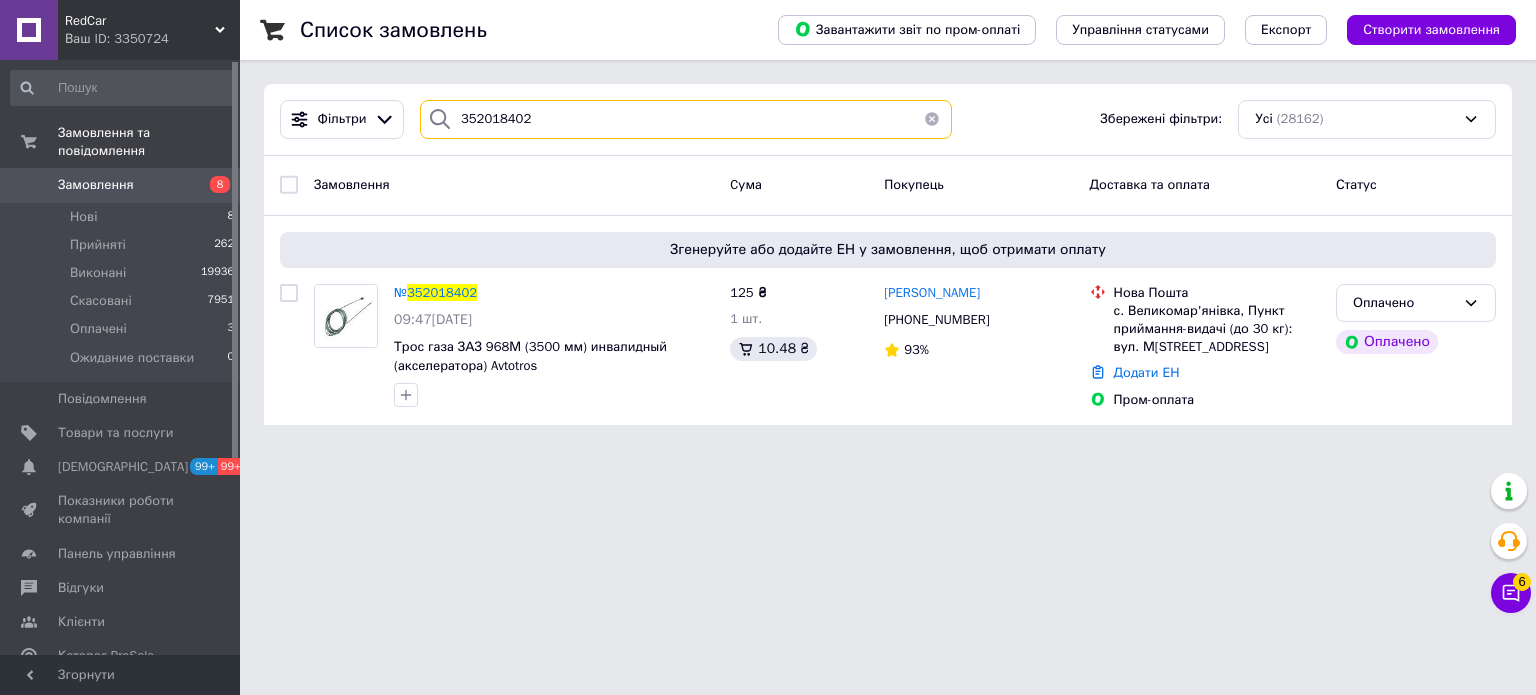 type on "352018402" 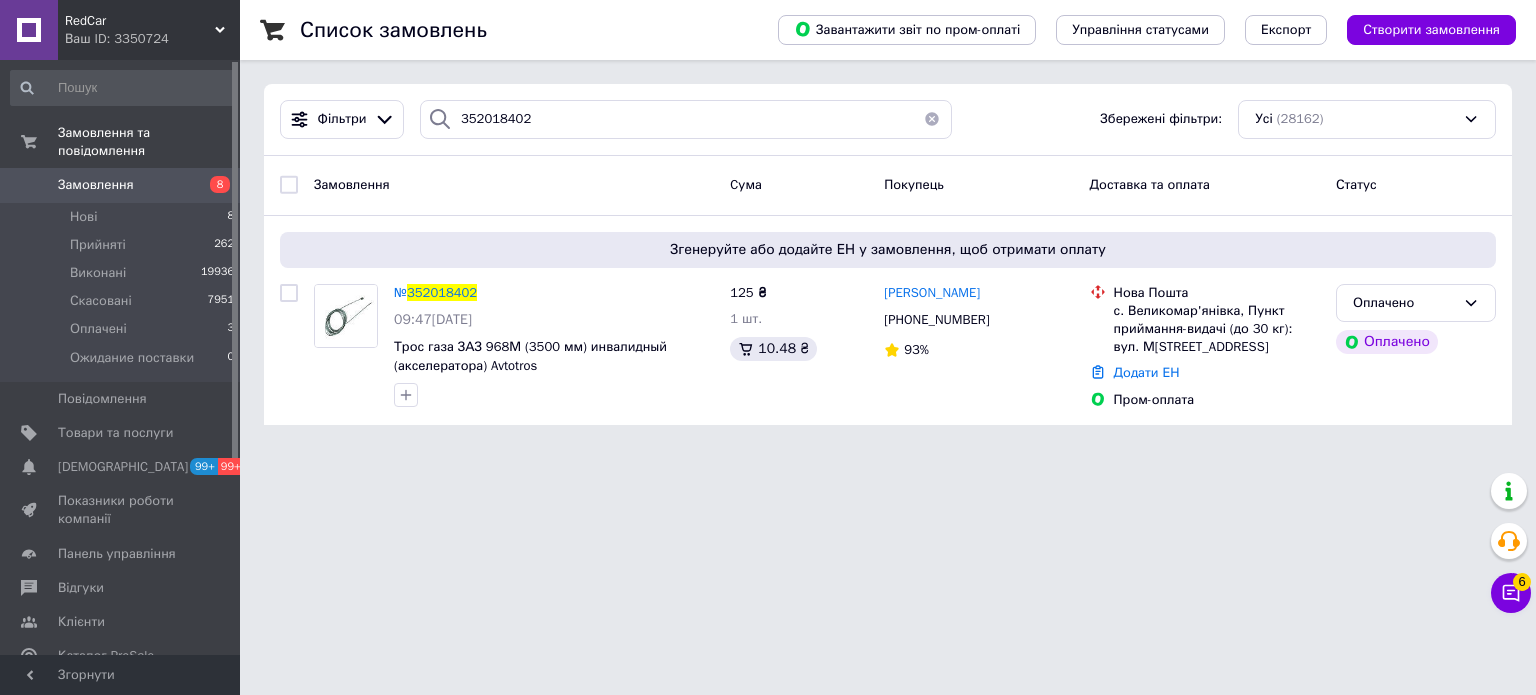 click on "RedCar Ваш ID: 3350724 Сайт RedCar Кабінет покупця Перевірити стан системи Сторінка на порталі АВТОГРАНД Александр Пушкин Довідка Вийти Замовлення та повідомлення Замовлення 8 Нові 8 Прийняті 262 Виконані 19936 Скасовані 7951 Оплачені 3 Ожидание поставки 0 Повідомлення 0 Товари та послуги Сповіщення 99+ 99+ Показники роботи компанії Панель управління Відгуки Клієнти Каталог ProSale Аналітика Інструменти веб-майстра та SEO Управління сайтом Гаманець компанії Маркет Налаштування Тарифи та рахунки Prom топ Згорнути
6" at bounding box center (768, 224) 